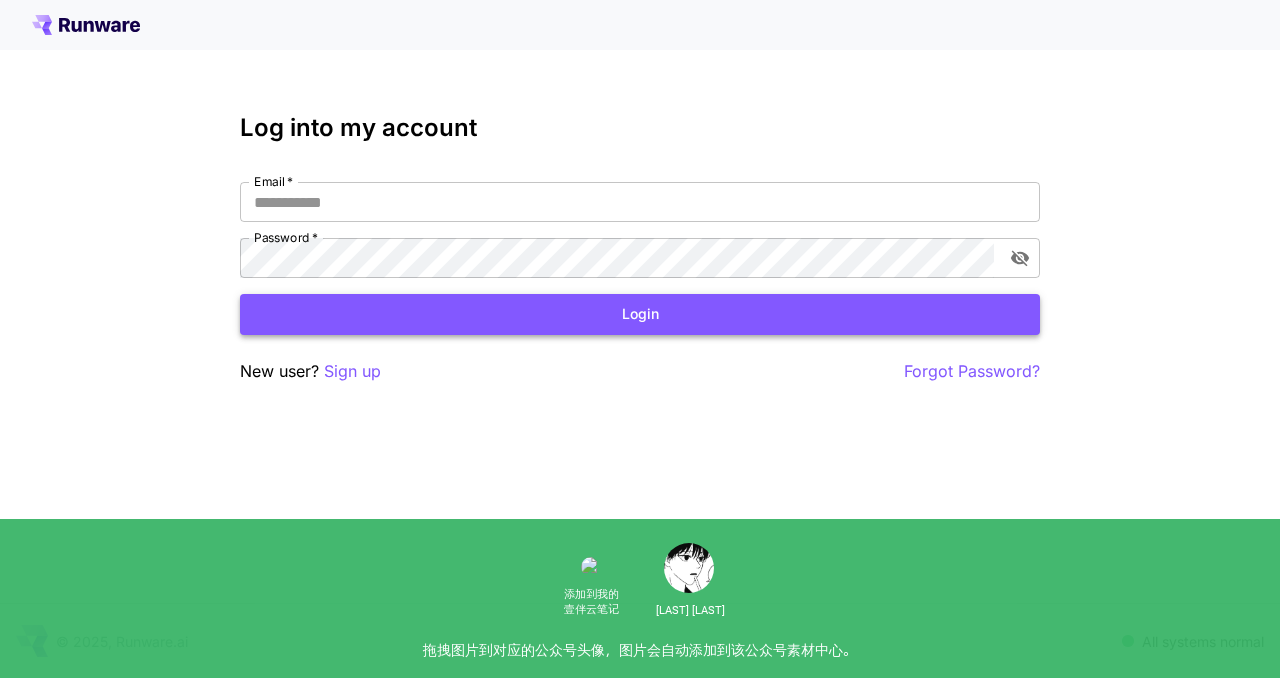 scroll, scrollTop: 0, scrollLeft: 0, axis: both 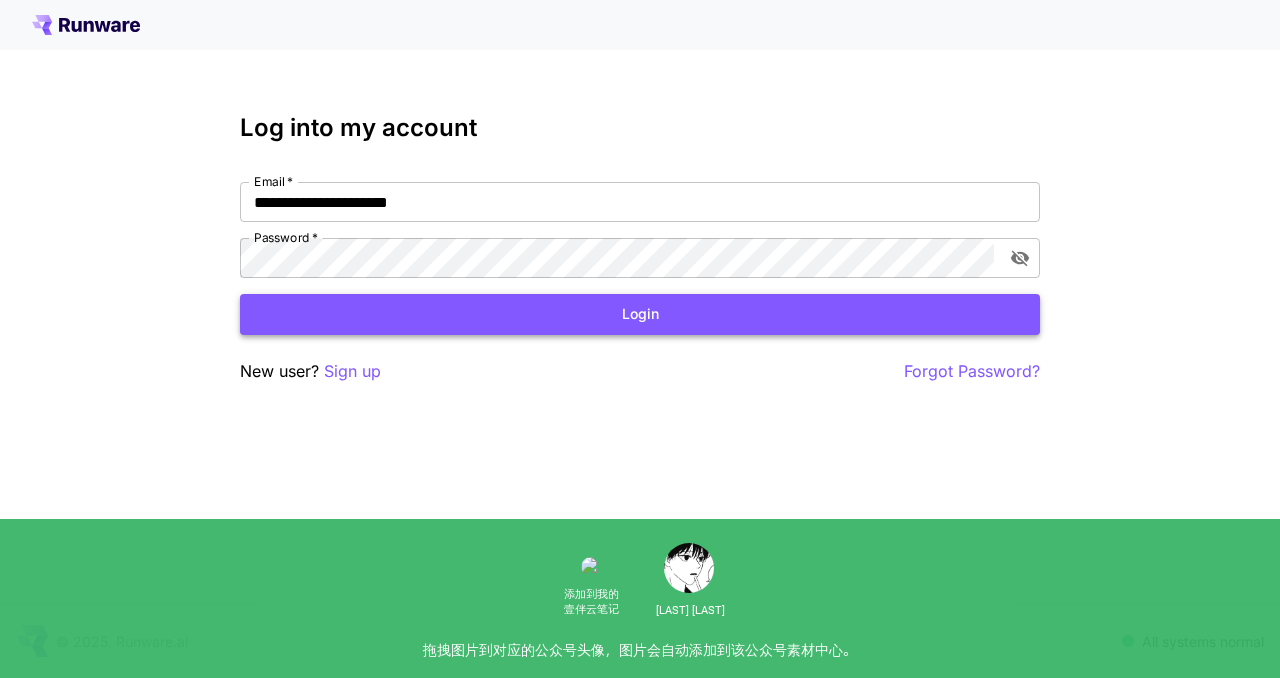 click on "Login" at bounding box center [640, 314] 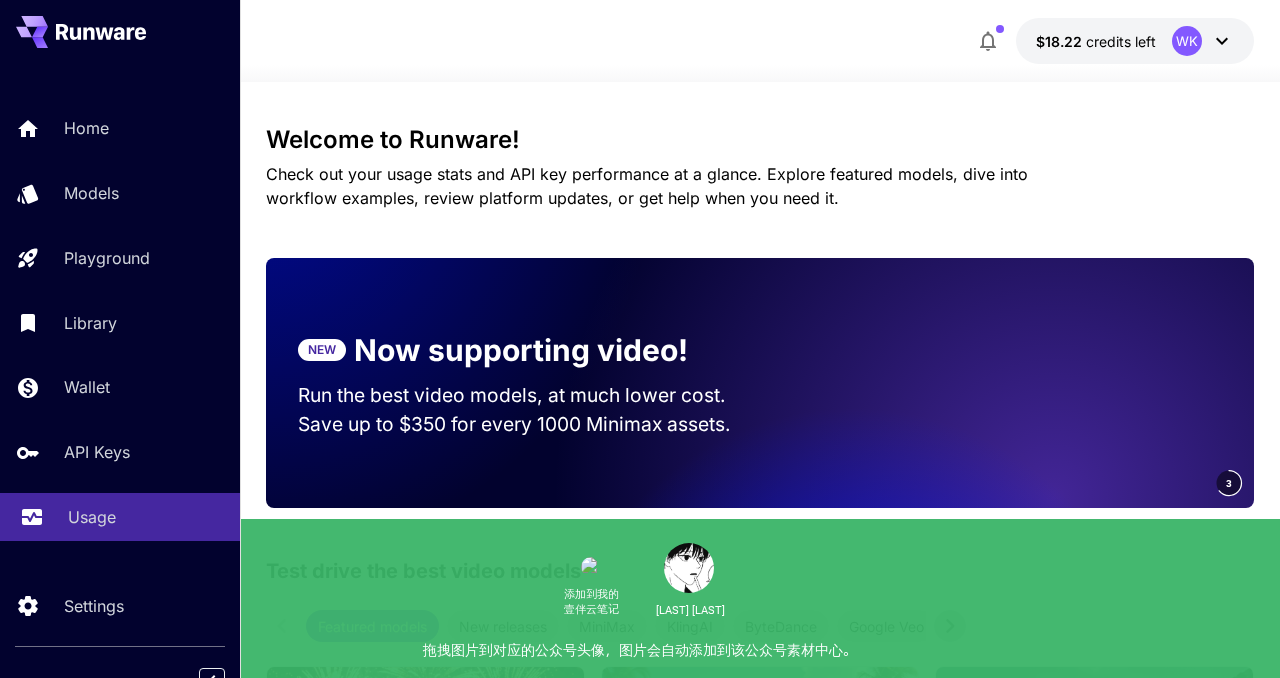 click on "Usage" at bounding box center [92, 517] 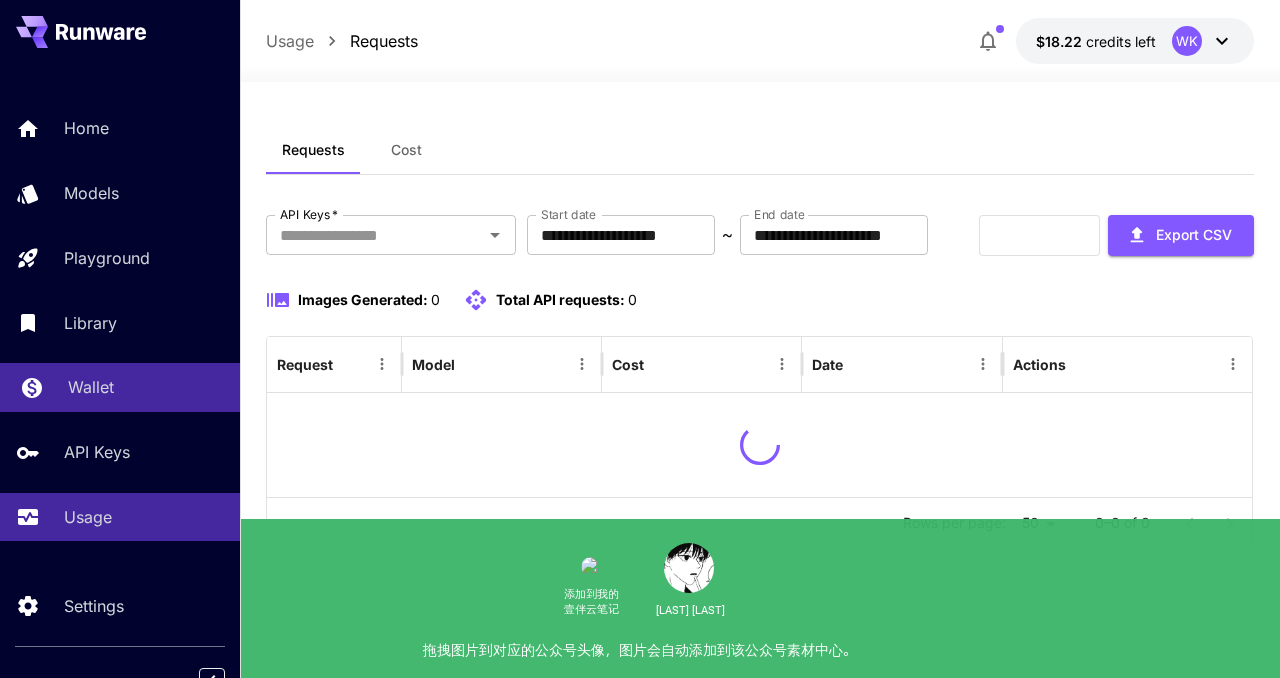 click on "Wallet" at bounding box center (146, 387) 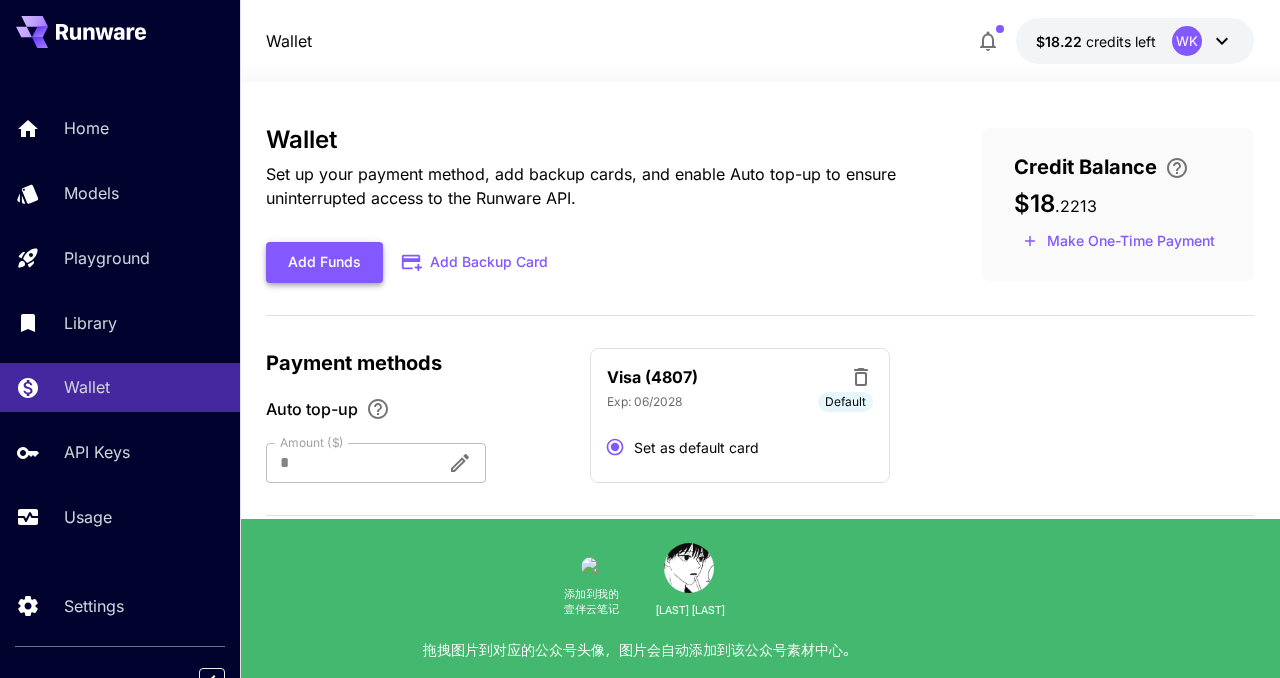 click on "Add Funds" at bounding box center [324, 262] 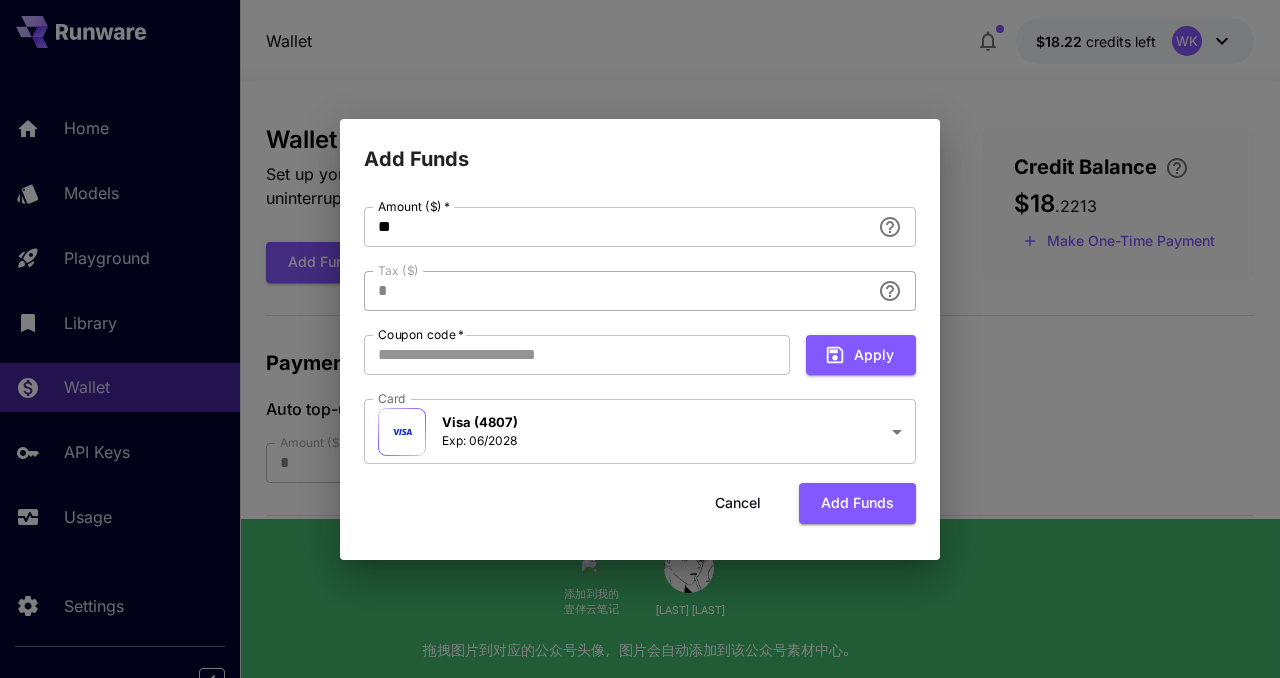 type on "**********" 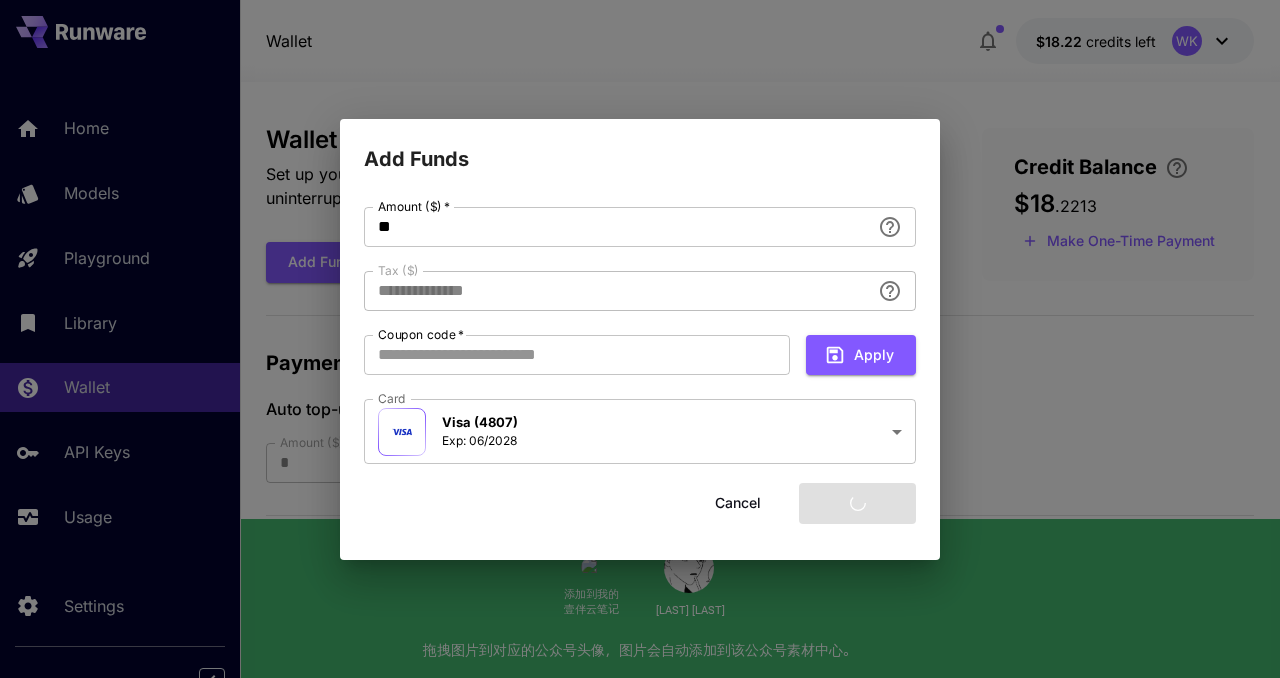 click on "**********" at bounding box center (640, 339) 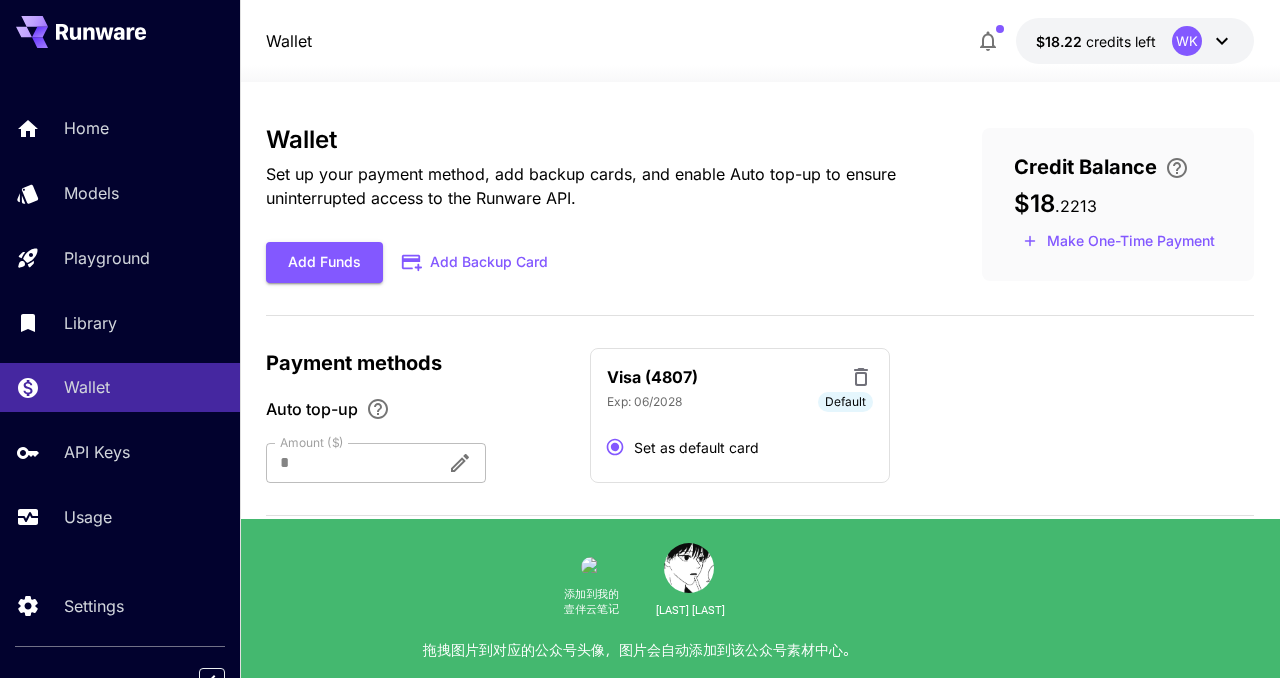 click on "Wallet Set up your payment method, add backup cards, and enable Auto top-up to ensure uninterrupted access to the Runware API. Add Funds Add Backup Card Credit Balance $18.2213 Make One-Time Payment Payment methods Auto top-up Amount ($) * Amount ($) [CARD_TYPE] ([LAST_FOUR]) Exp: [DATE] Default Set as default card" at bounding box center (760, 380) 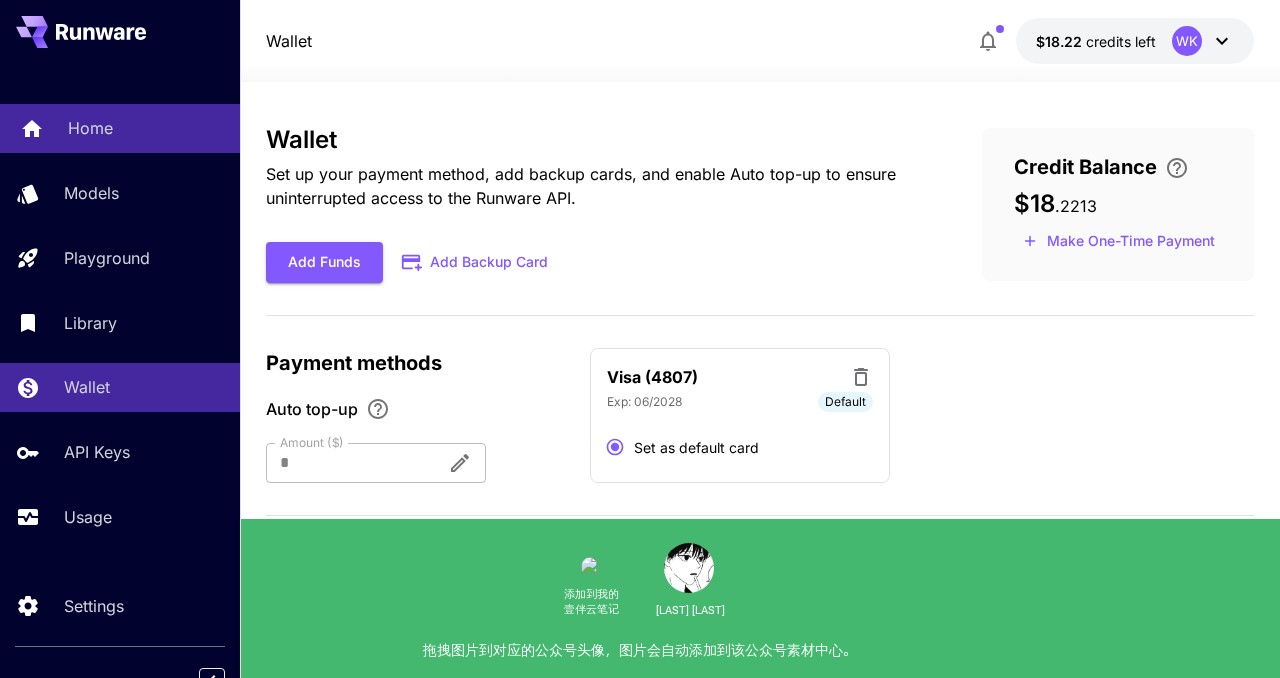 click on "Home" at bounding box center (120, 128) 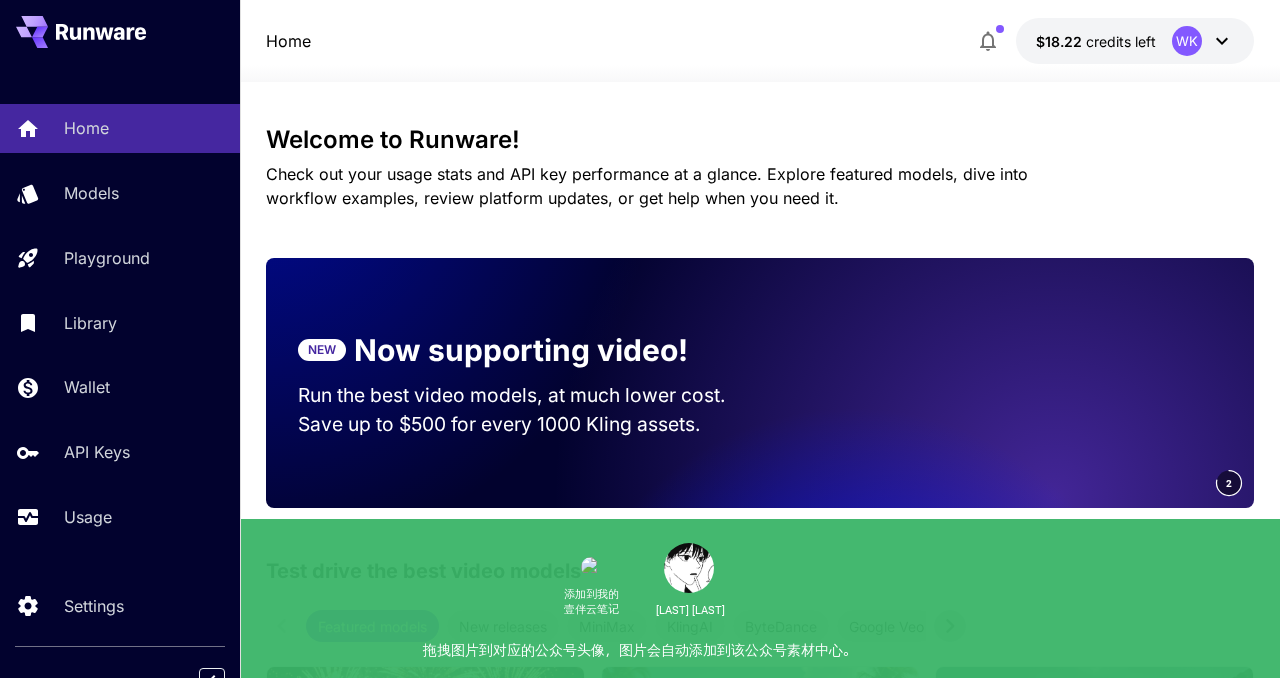 click on "$18.22 credits left" at bounding box center [1096, 41] 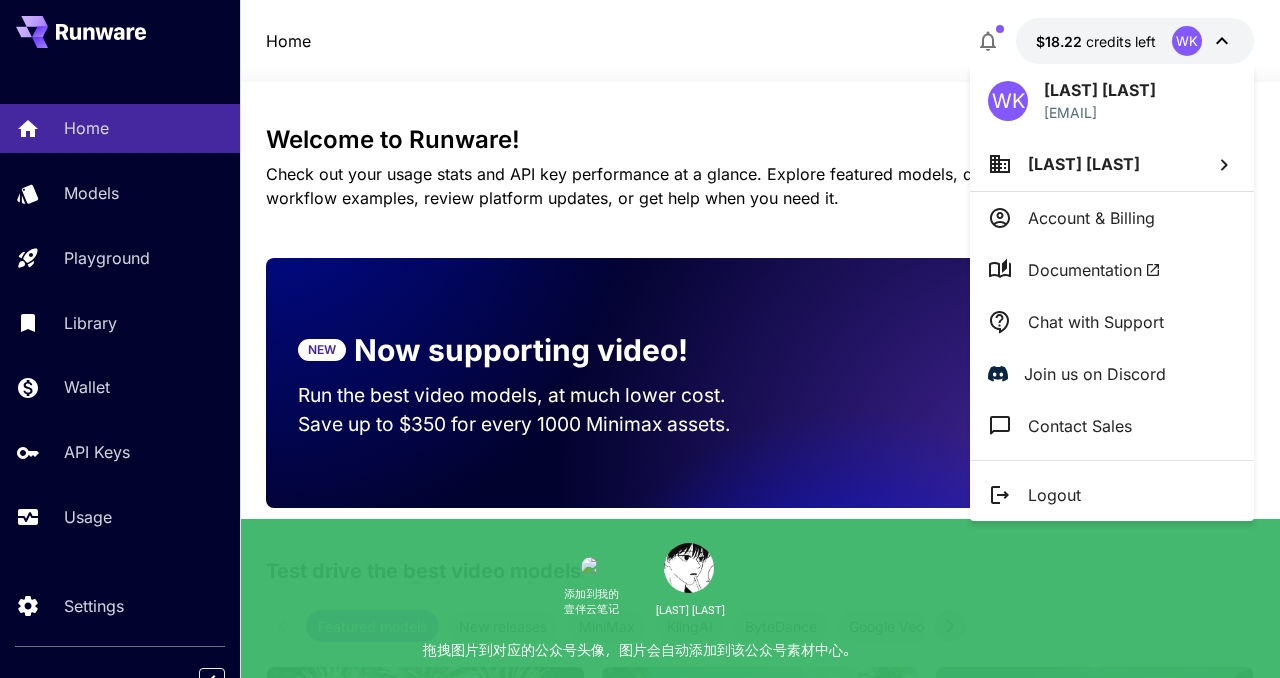 click on "Account & Billing" at bounding box center [1112, 218] 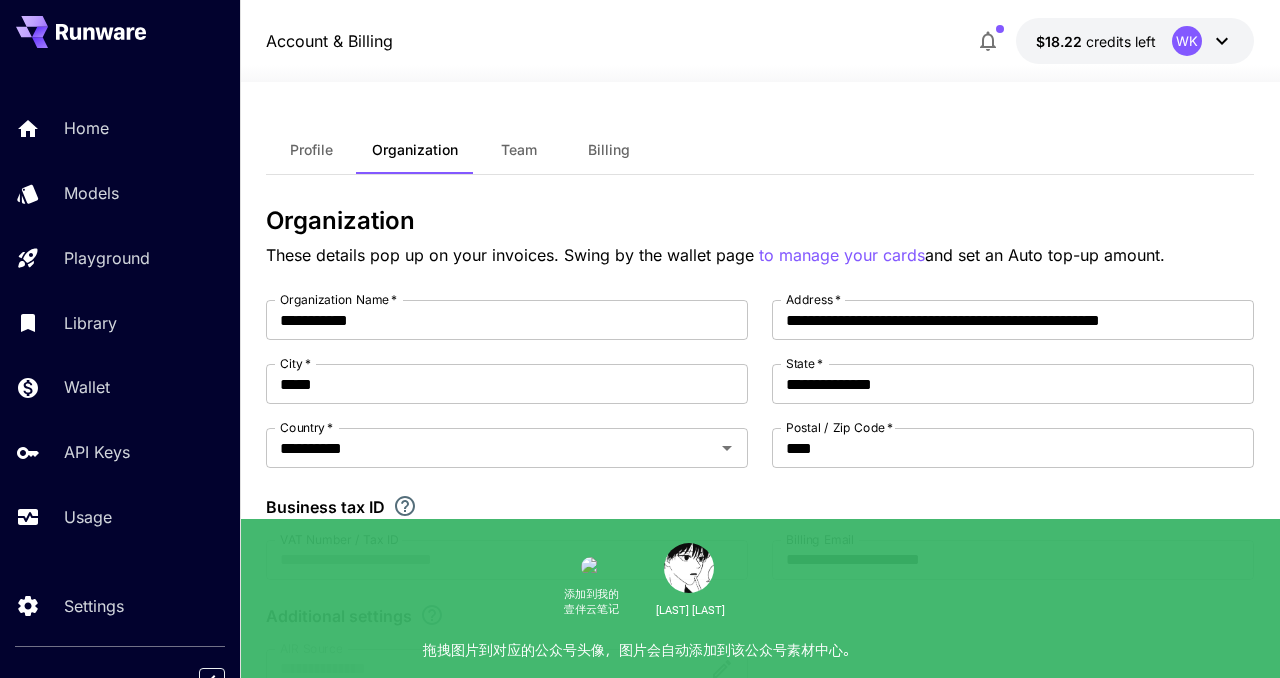 click on "Profile Organization Team Billing Organization These details pop up on your invoices. Swing by the wallet page to manage your cards and set an Auto top-up amount. Organization Name * Organization Name * Address * Address * City * City * State * State * Country * Country * Postal / Zip Code * Postal / Zip Code * Business tax ID VAT Number / Tax ID VAT Number / Tax ID Billing Email * Billing Email Additional settings AIR Source AIR Source Update Coupon Coupon code * Coupon code * Apply Alert Settings Turn on to get an email alert when your credit falls below 10% of your last top-up. Receive Low credit alert?" at bounding box center (760, 652) 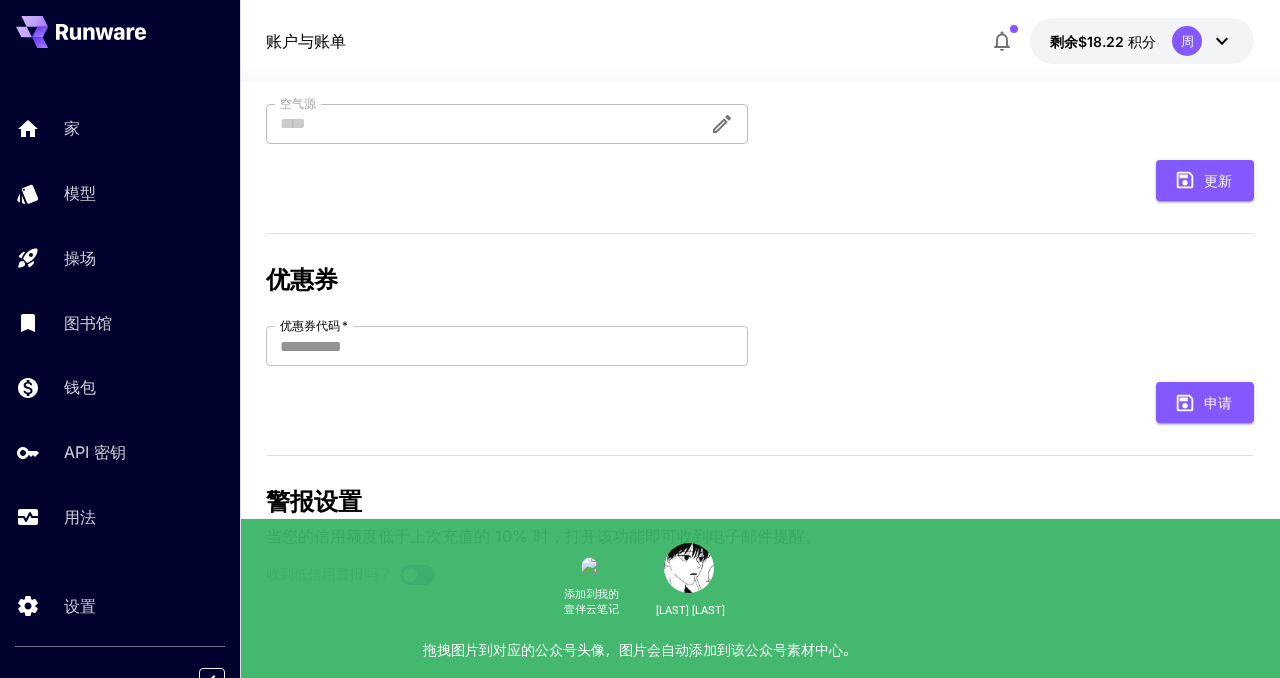 scroll, scrollTop: 0, scrollLeft: 0, axis: both 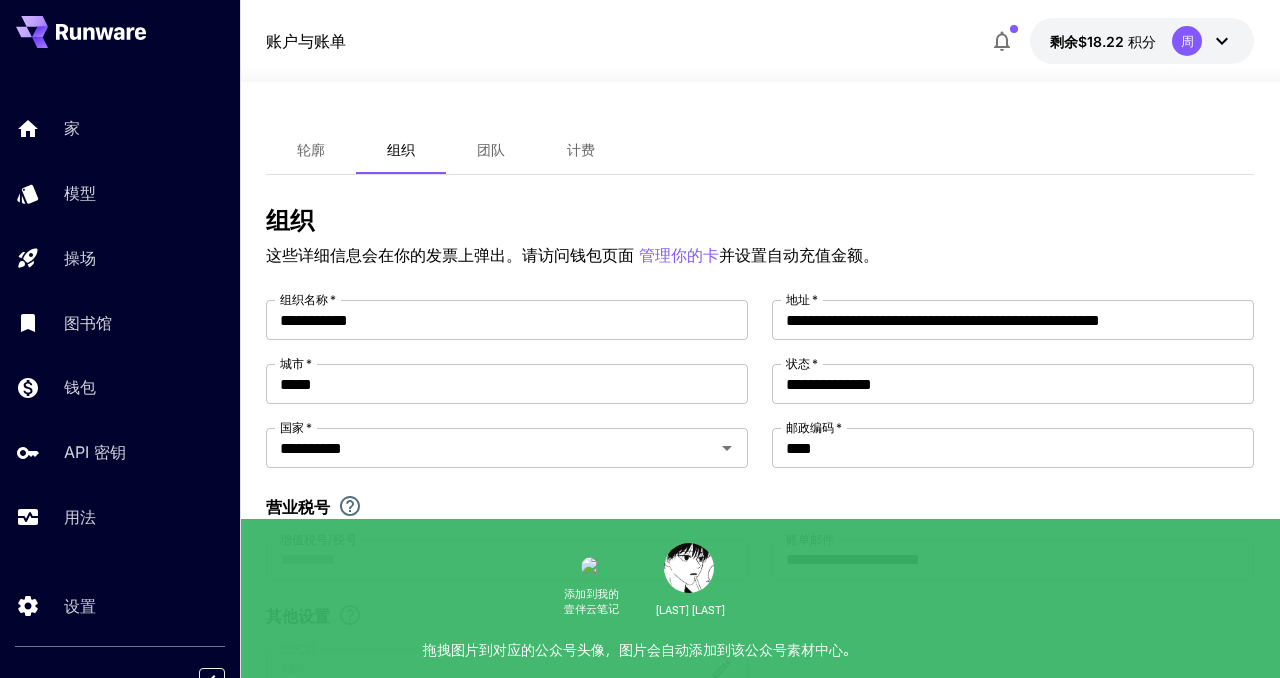 click on "计费" at bounding box center [581, 150] 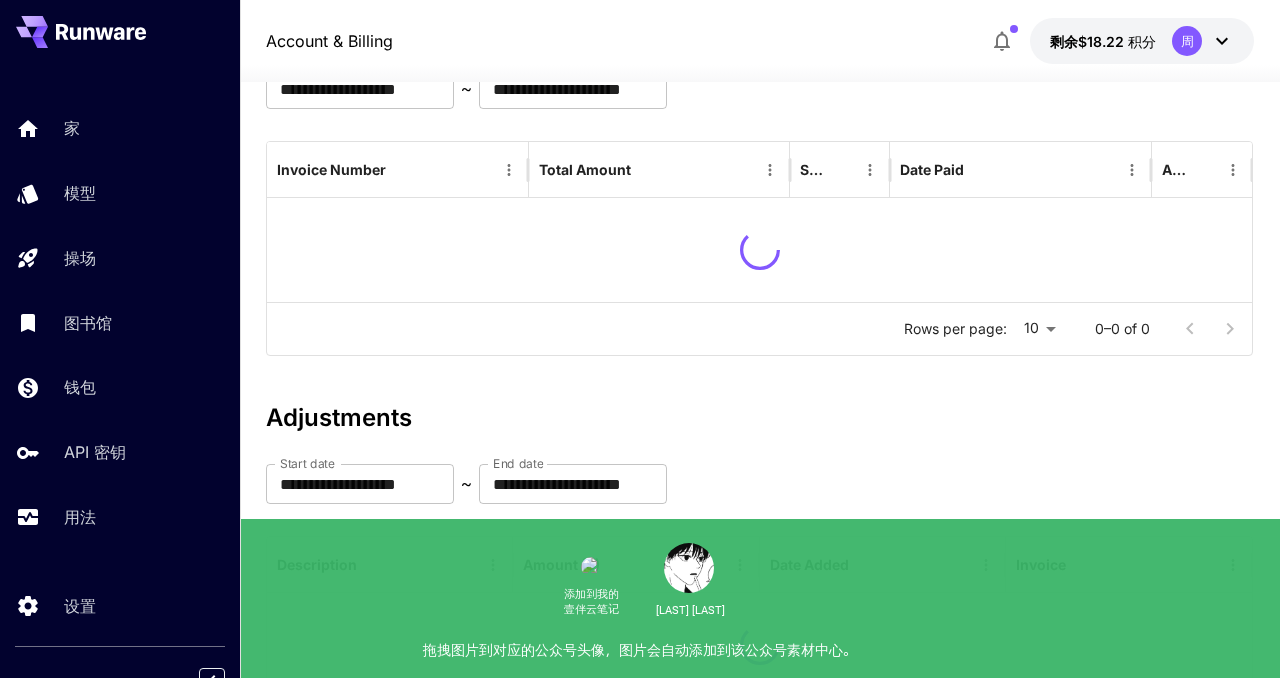 scroll, scrollTop: 0, scrollLeft: 0, axis: both 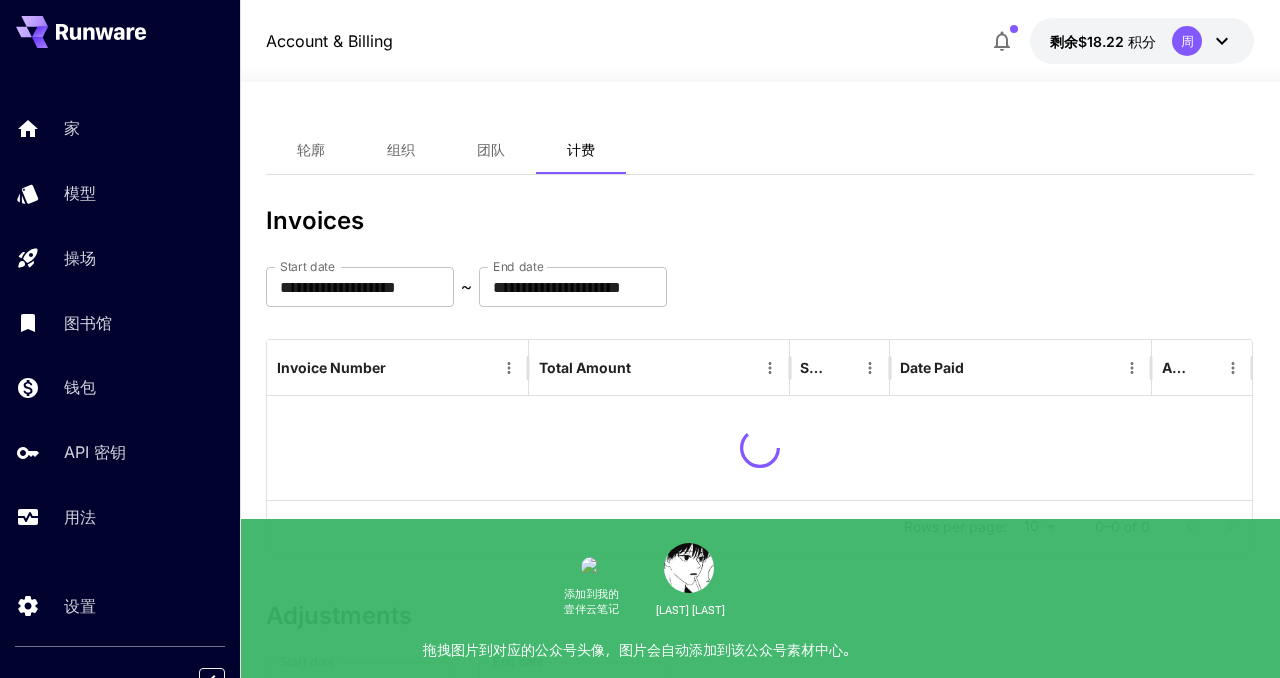 click on "组织" at bounding box center [401, 150] 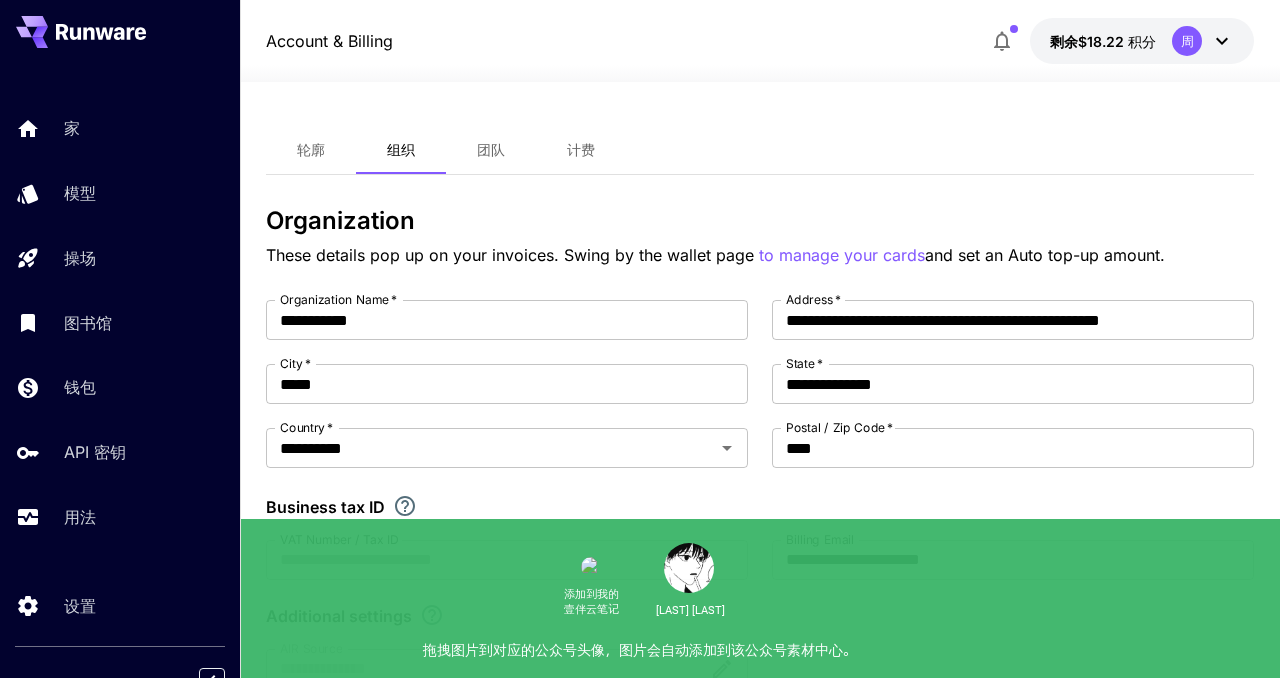 click on "轮廓" at bounding box center [311, 149] 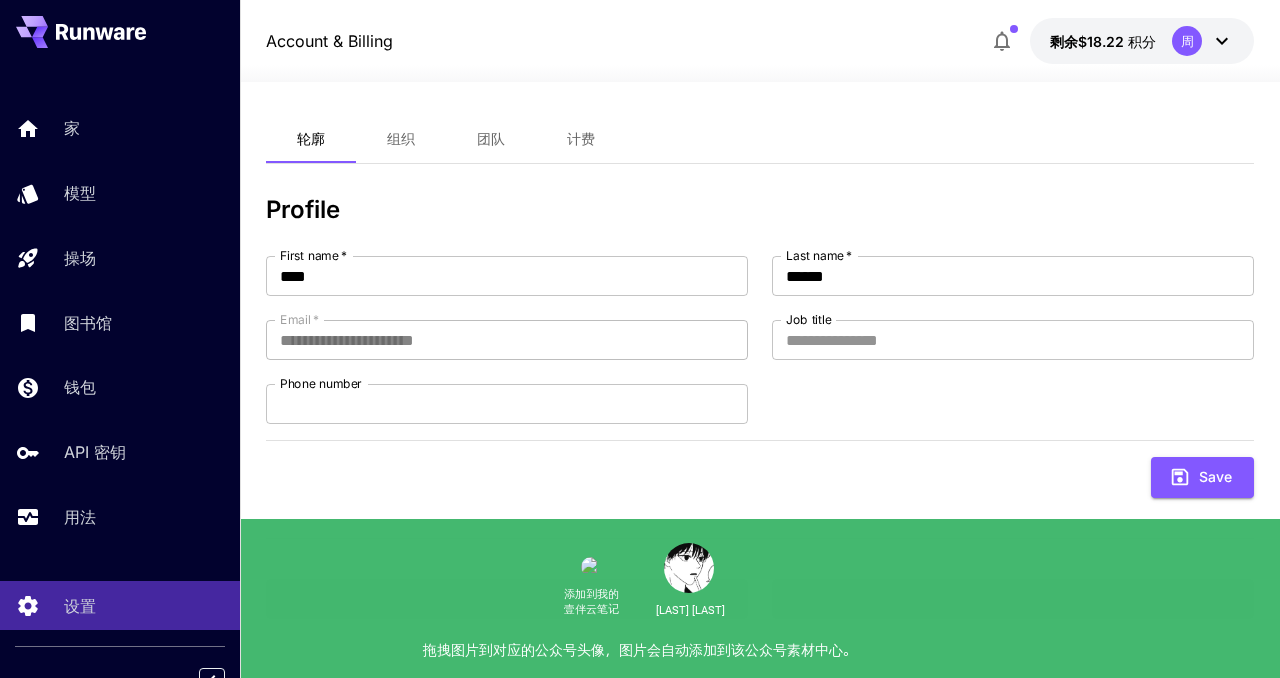 scroll, scrollTop: 0, scrollLeft: 0, axis: both 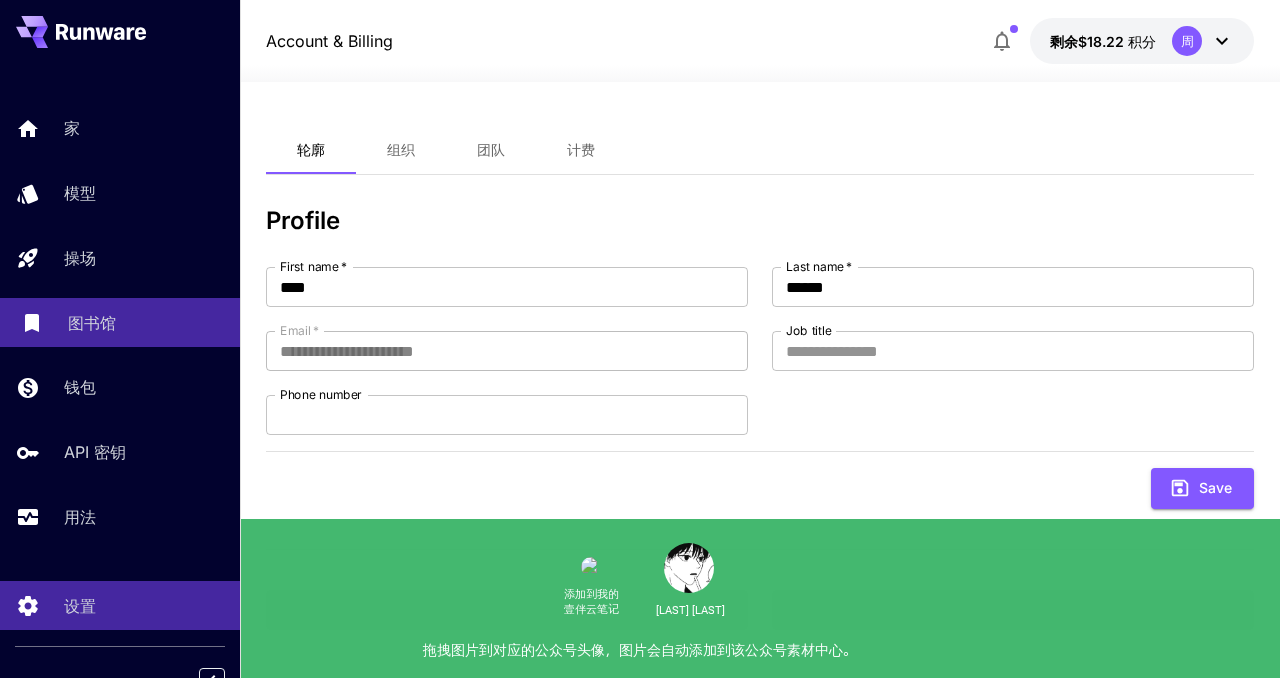 click on "图书馆" at bounding box center (146, 323) 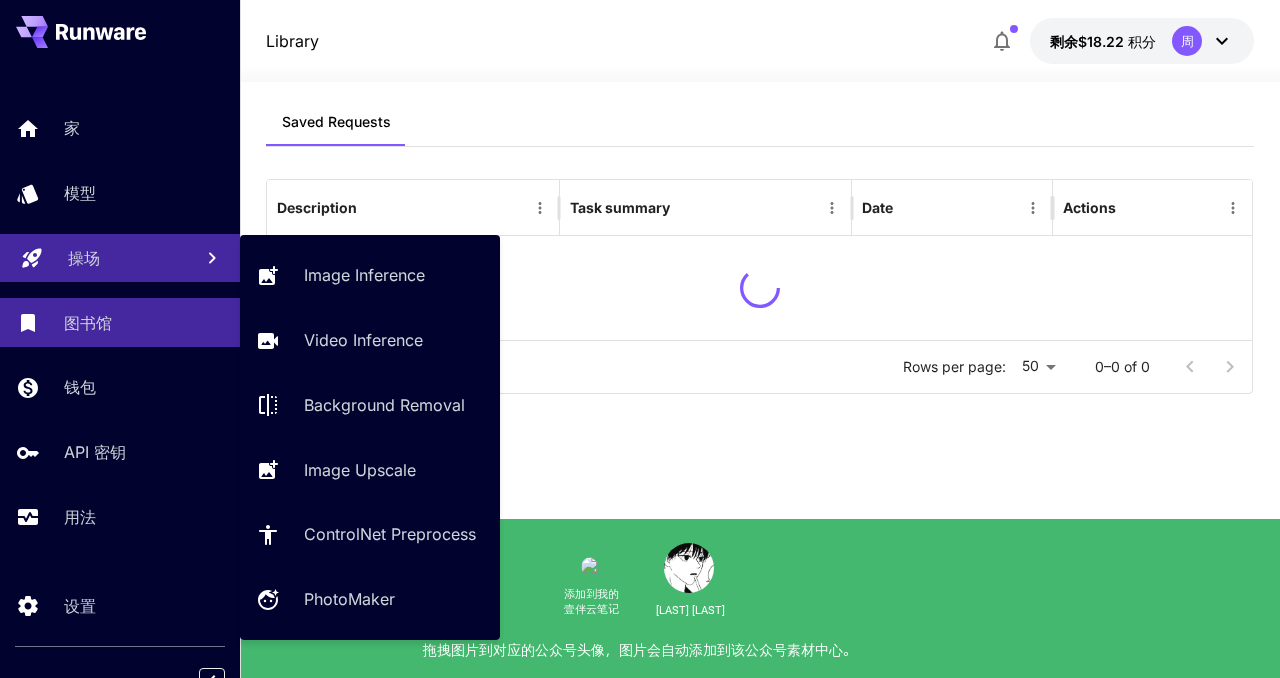 click on "操场" at bounding box center (122, 258) 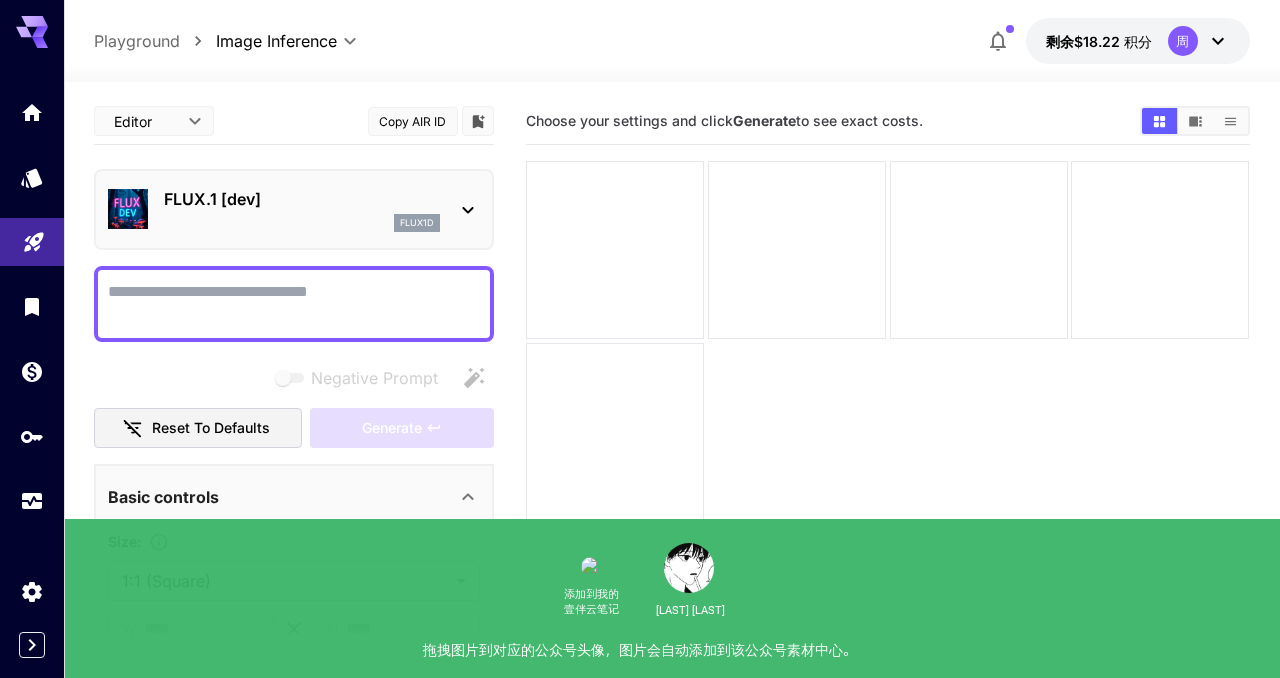 click on "FLUX.1 [dev]" at bounding box center (302, 199) 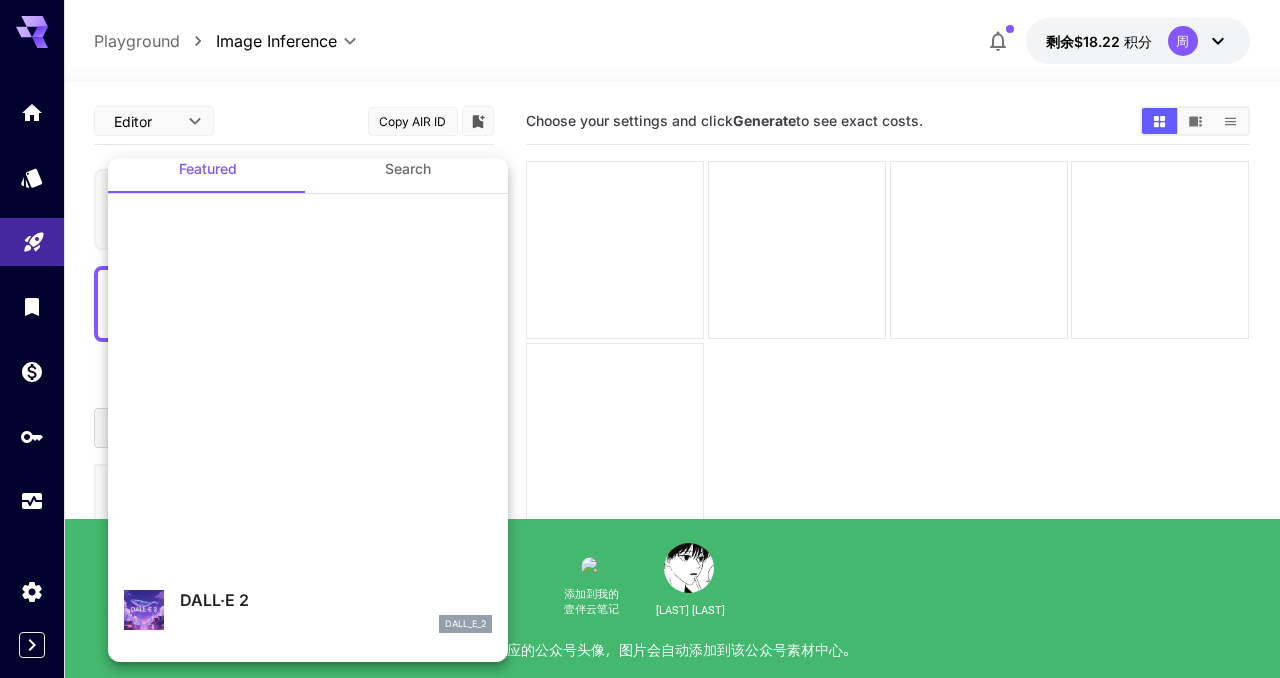 scroll, scrollTop: 0, scrollLeft: 0, axis: both 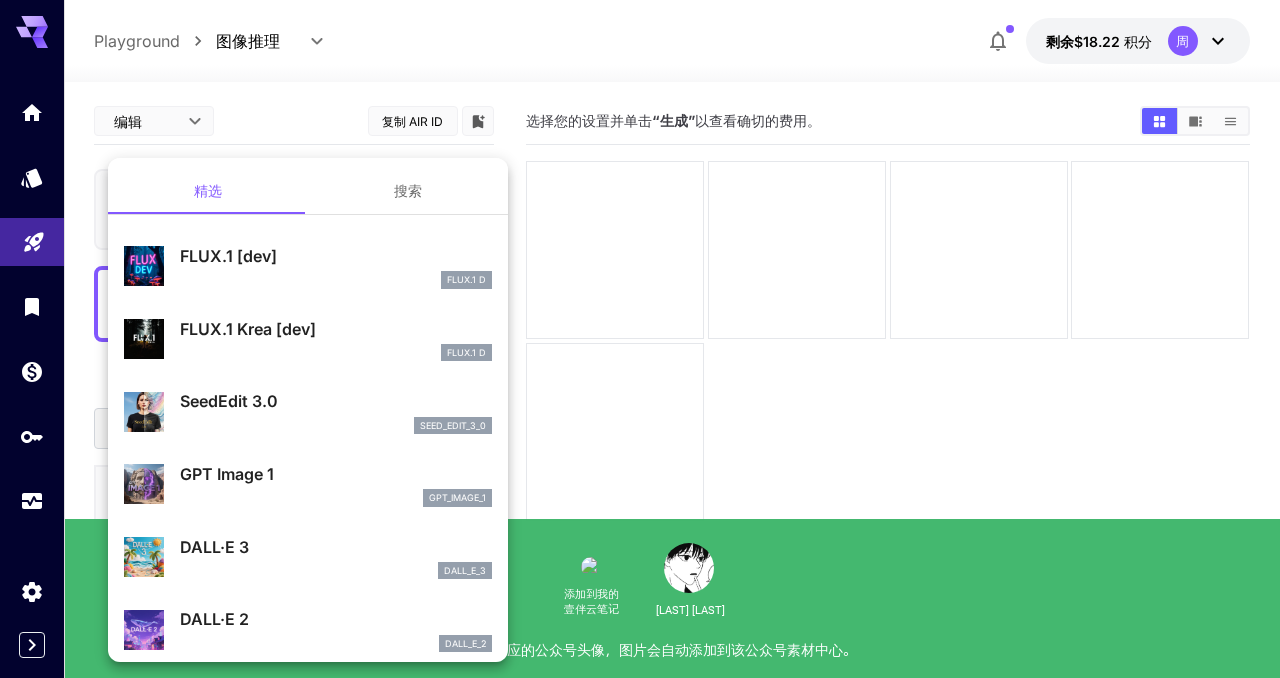 click at bounding box center [640, 339] 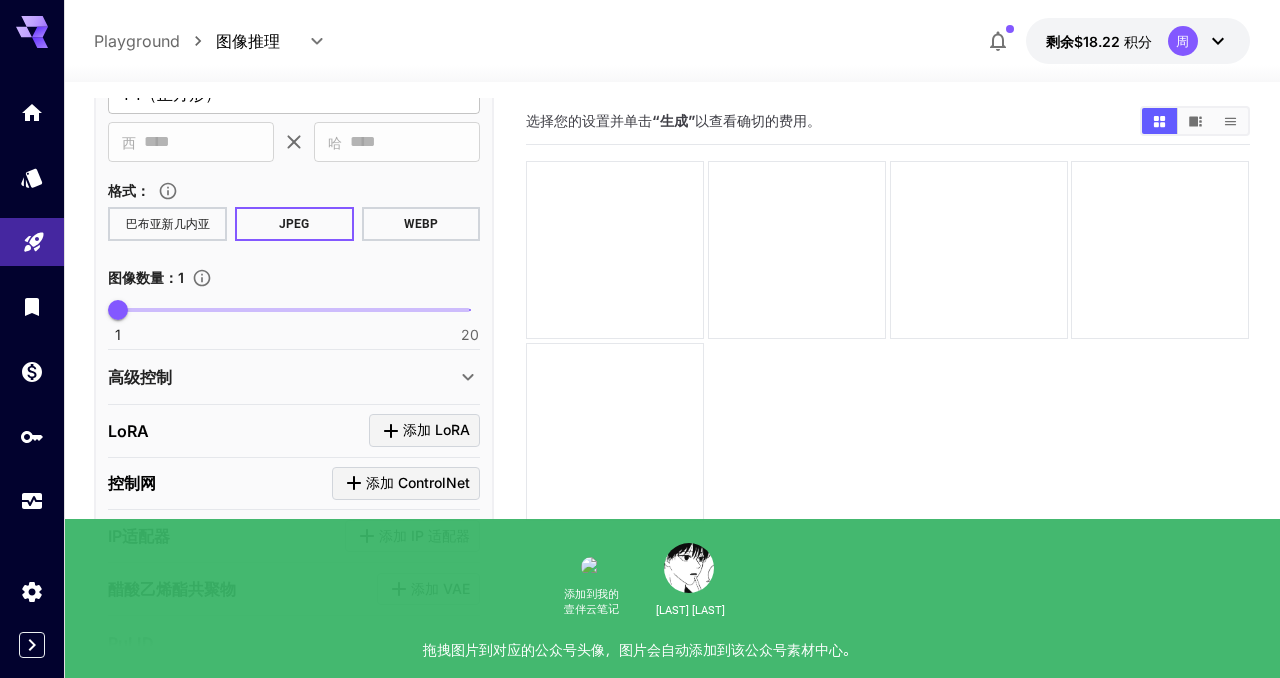 scroll, scrollTop: 645, scrollLeft: 0, axis: vertical 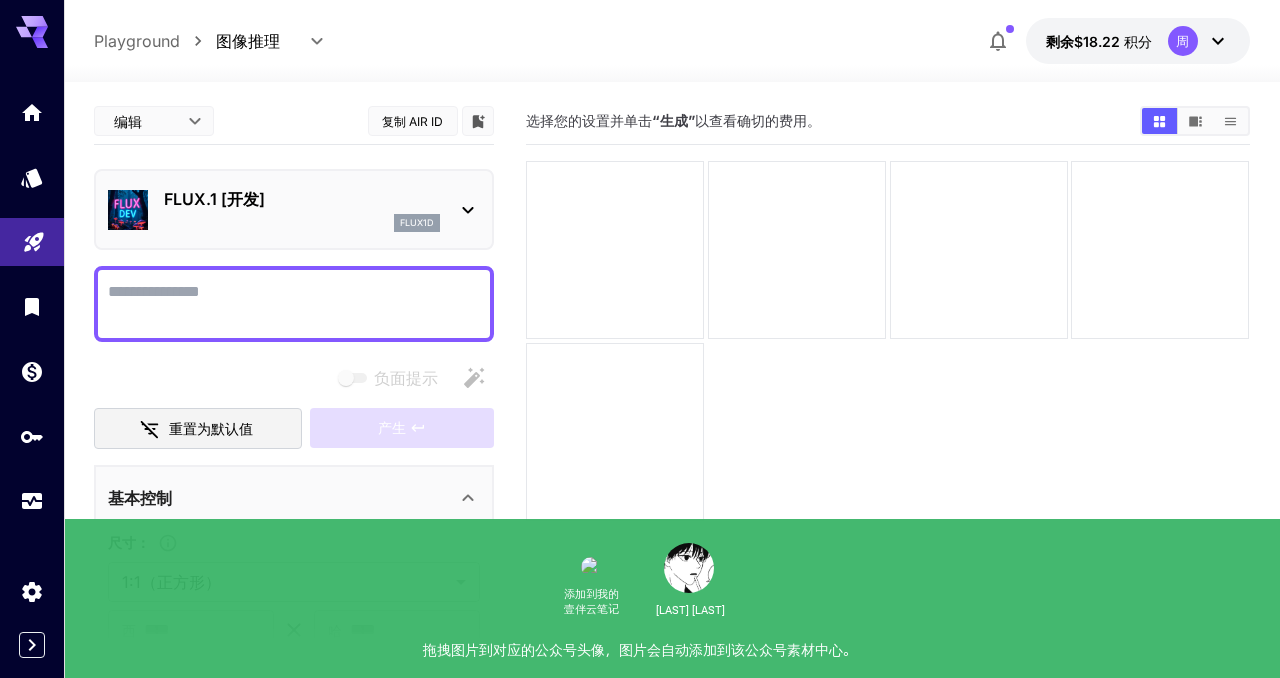 click on "flux1d" at bounding box center (302, 223) 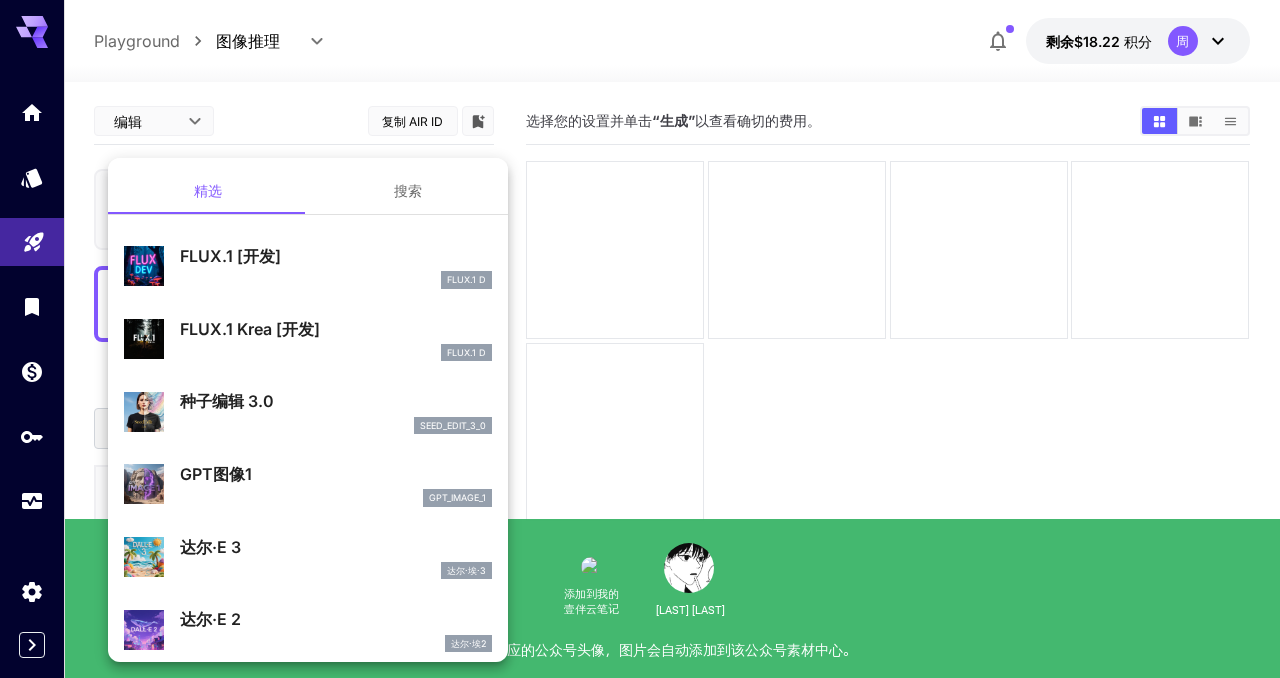 scroll, scrollTop: 35, scrollLeft: 0, axis: vertical 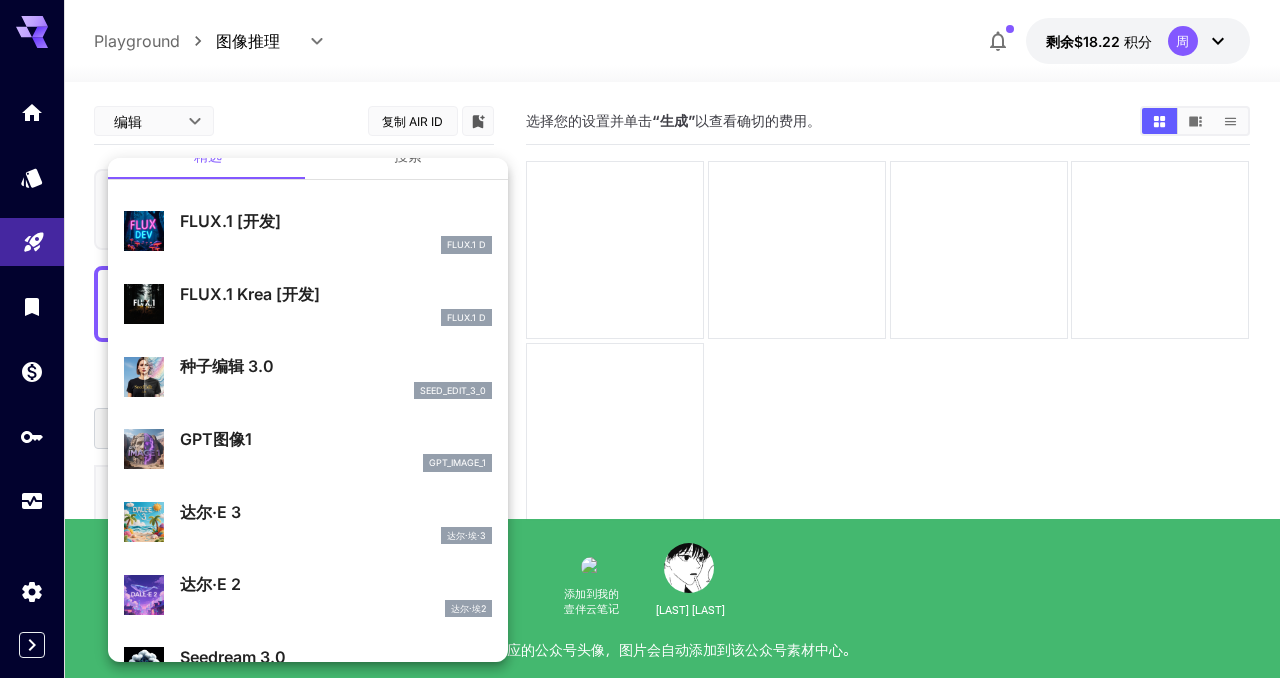 click on "GPT图像1" at bounding box center [336, 439] 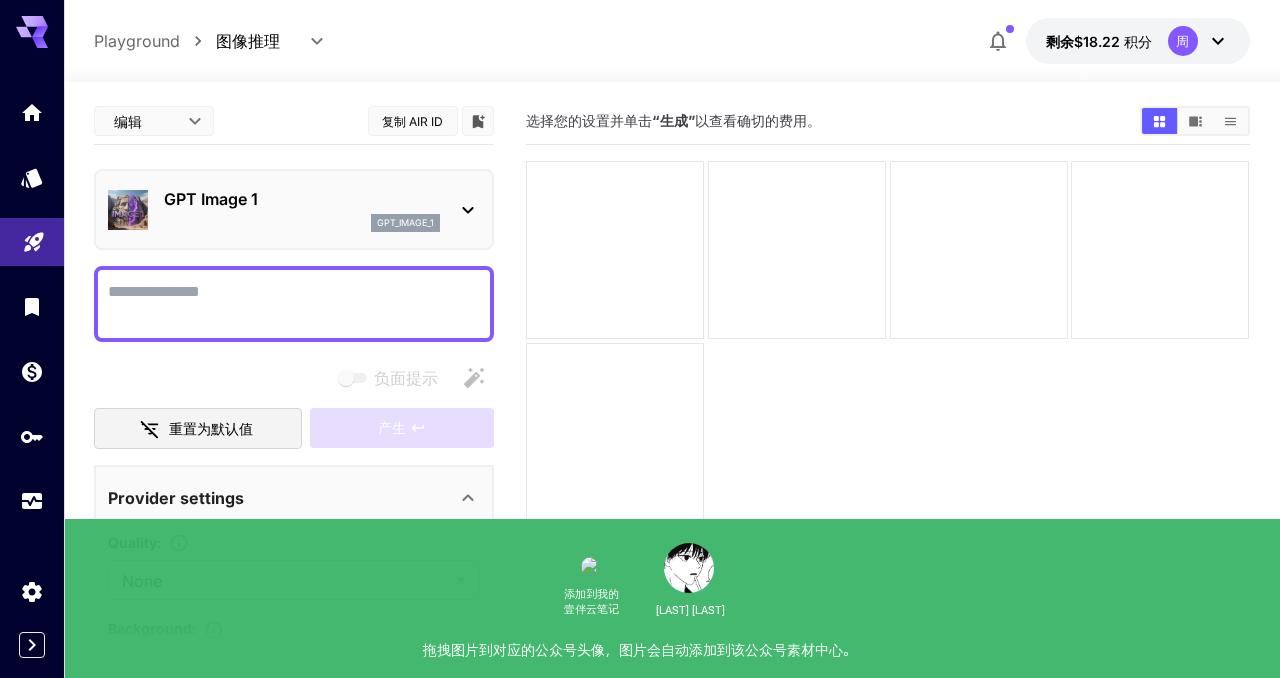 click on "选择您的设置并单击" at bounding box center (589, 120) 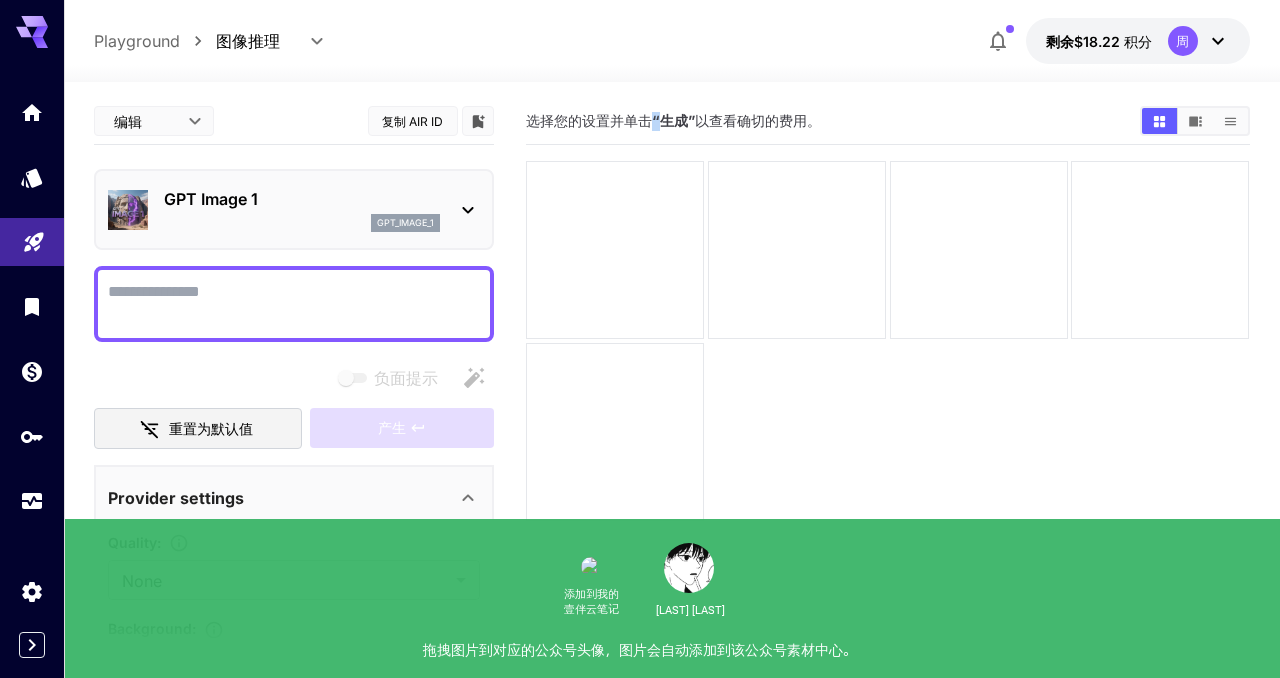 click on "选择您的设置并单击" at bounding box center [589, 120] 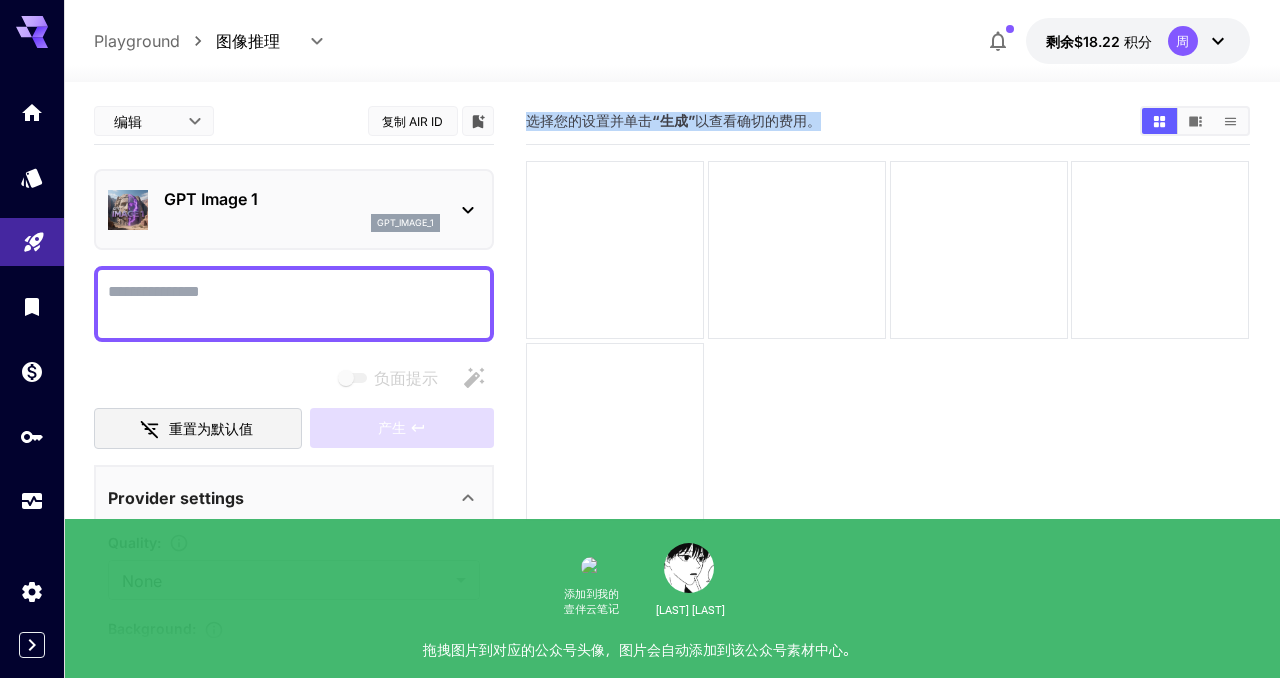 click on "选择您的设置并单击" at bounding box center [589, 120] 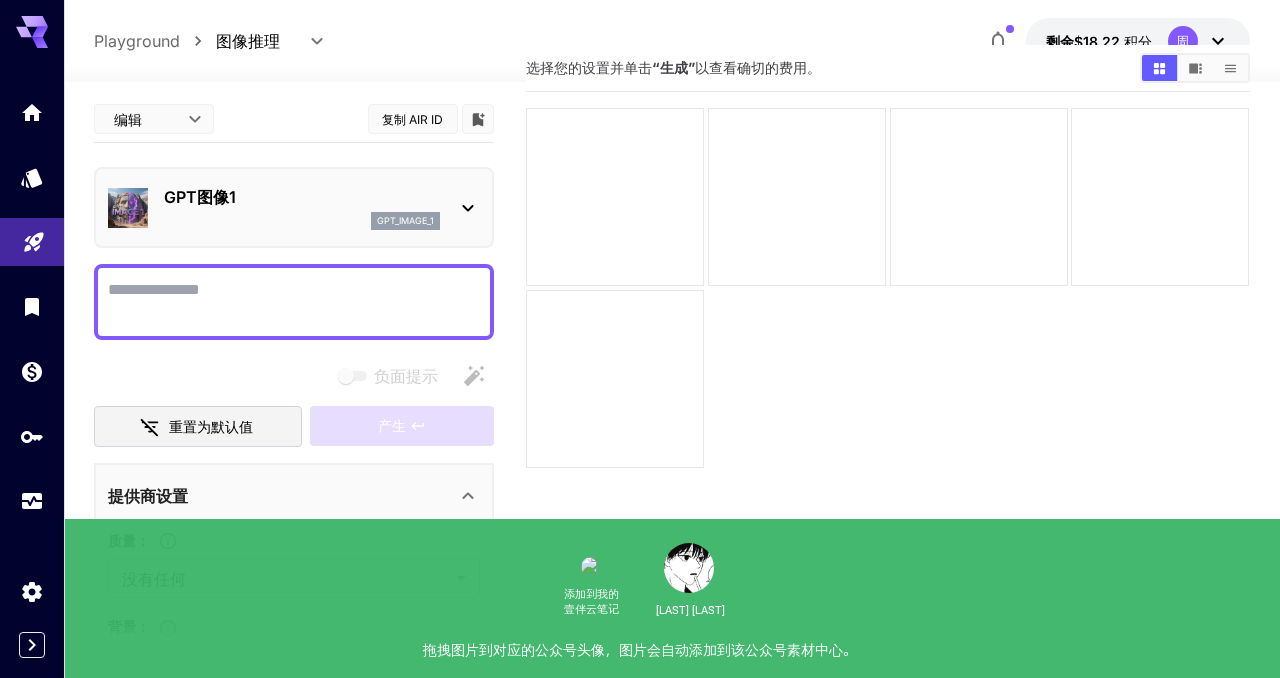 scroll, scrollTop: 0, scrollLeft: 0, axis: both 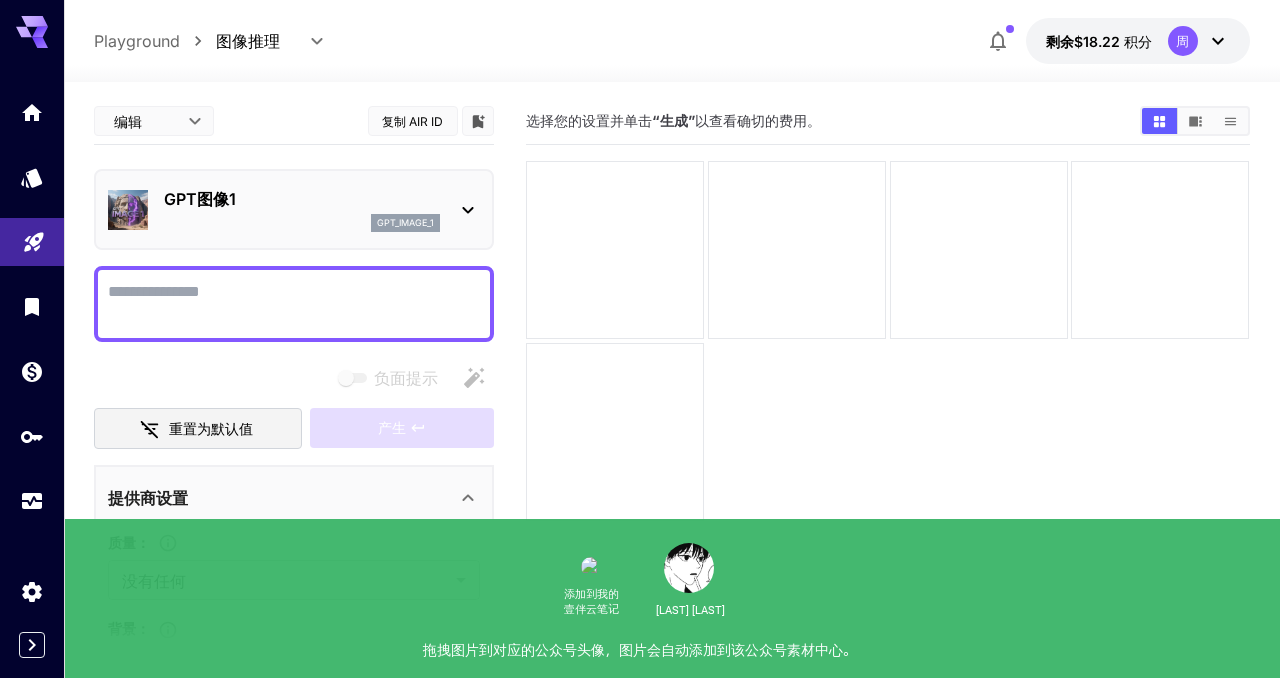 click on "产生" at bounding box center (402, 428) 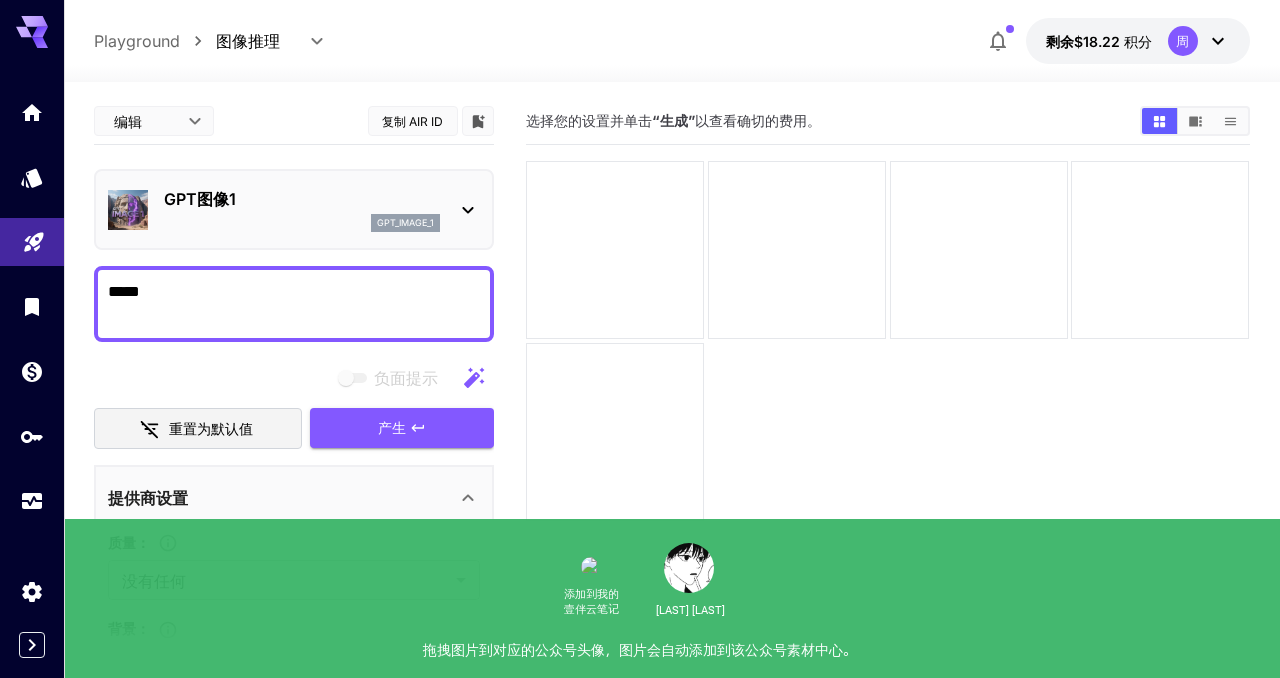 type on "*****" 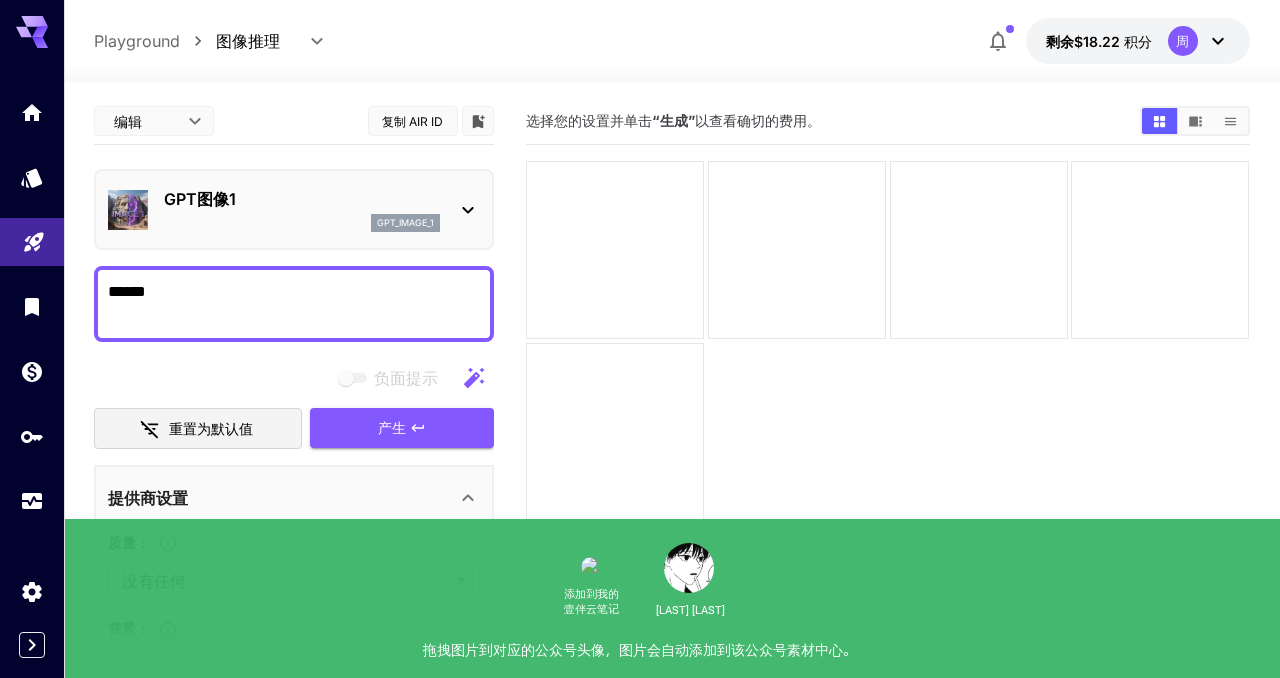 click on "*****" at bounding box center [294, 304] 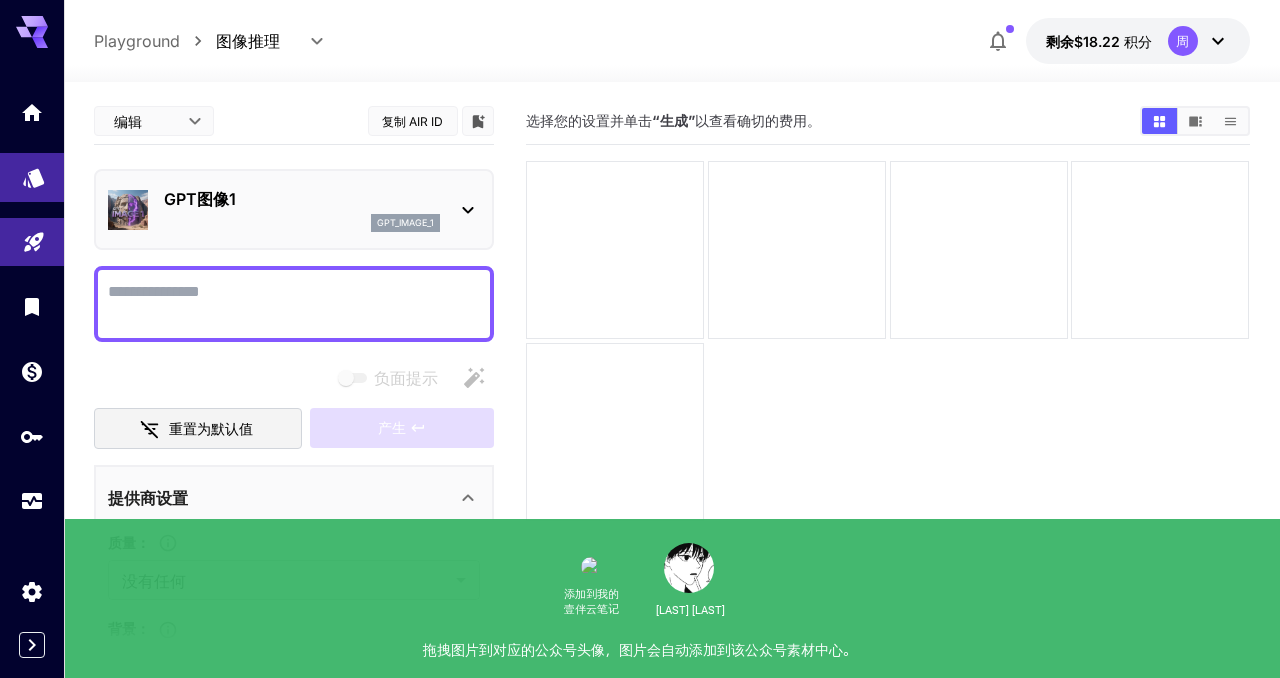 click at bounding box center (32, 177) 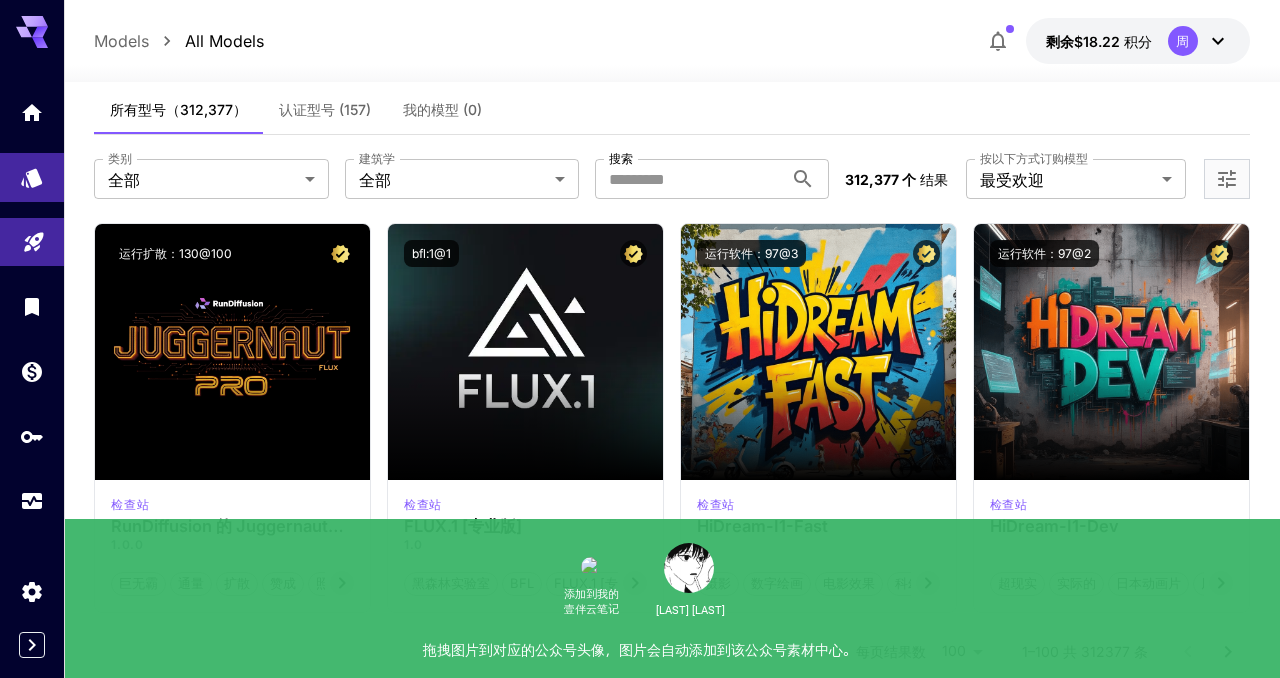 scroll, scrollTop: 0, scrollLeft: 0, axis: both 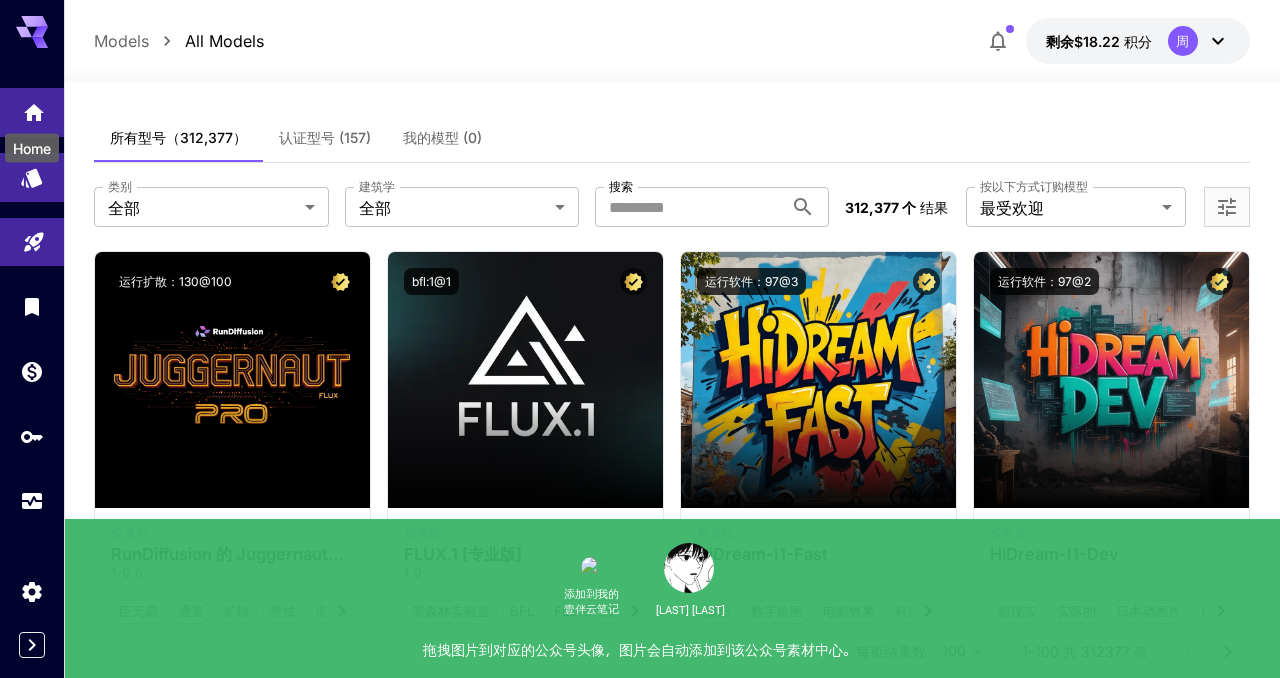 click 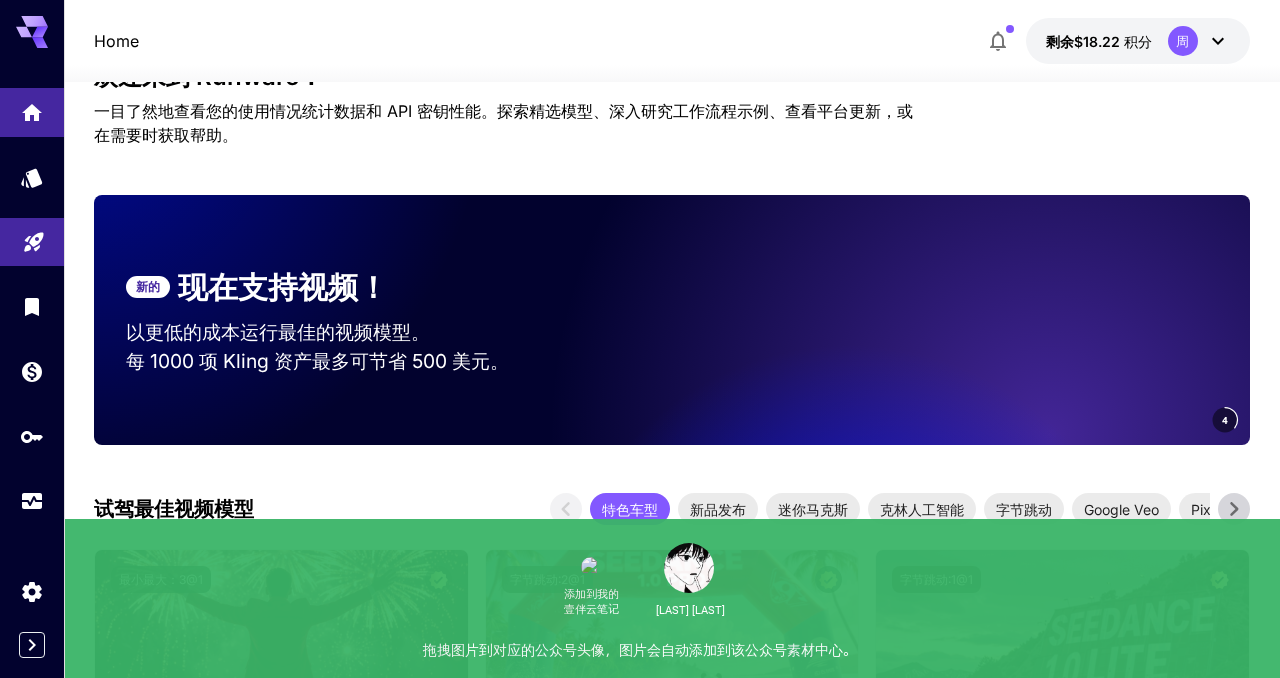 scroll, scrollTop: 0, scrollLeft: 0, axis: both 